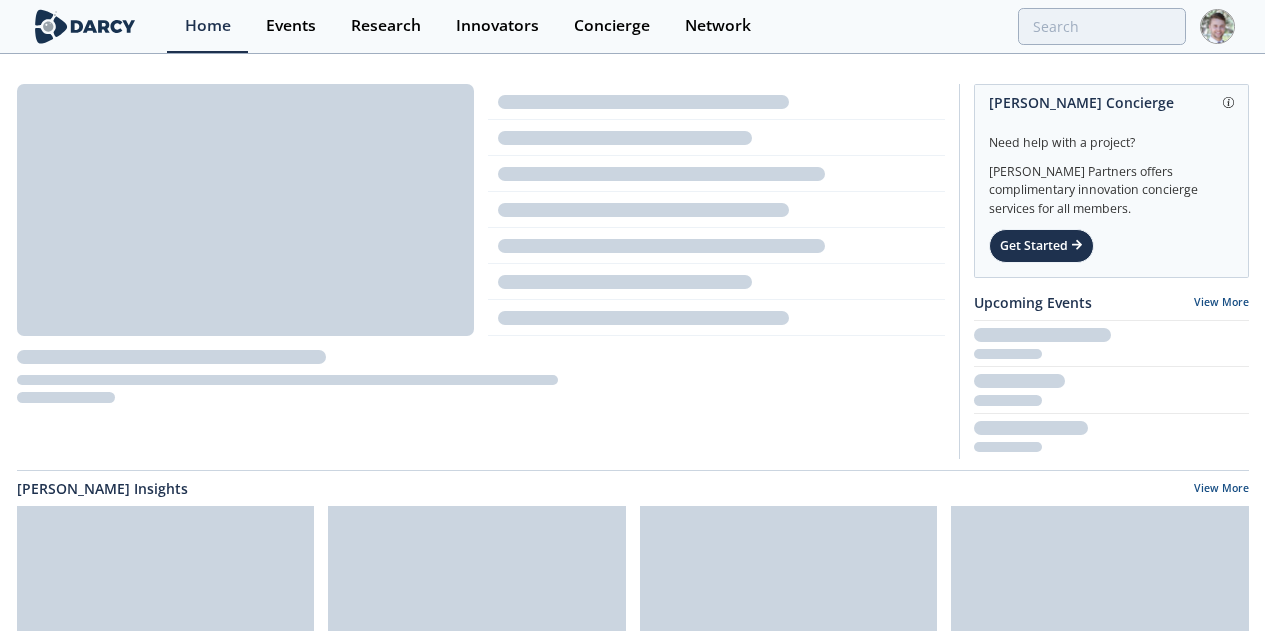 scroll, scrollTop: 0, scrollLeft: 0, axis: both 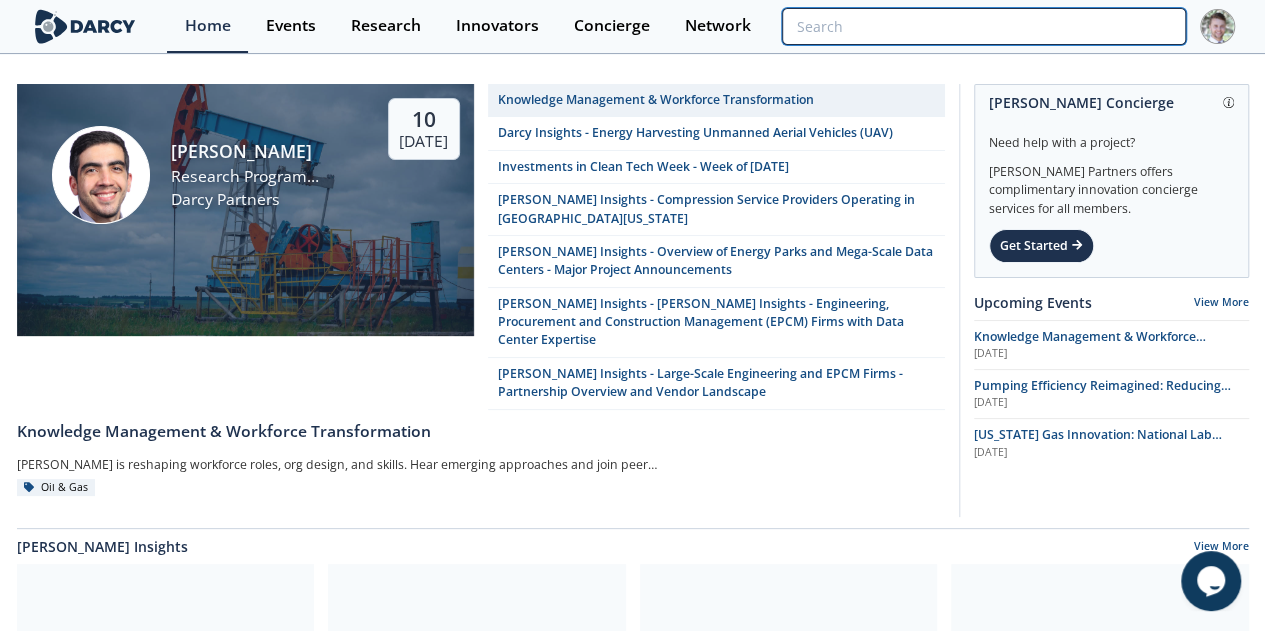 click at bounding box center [983, 26] 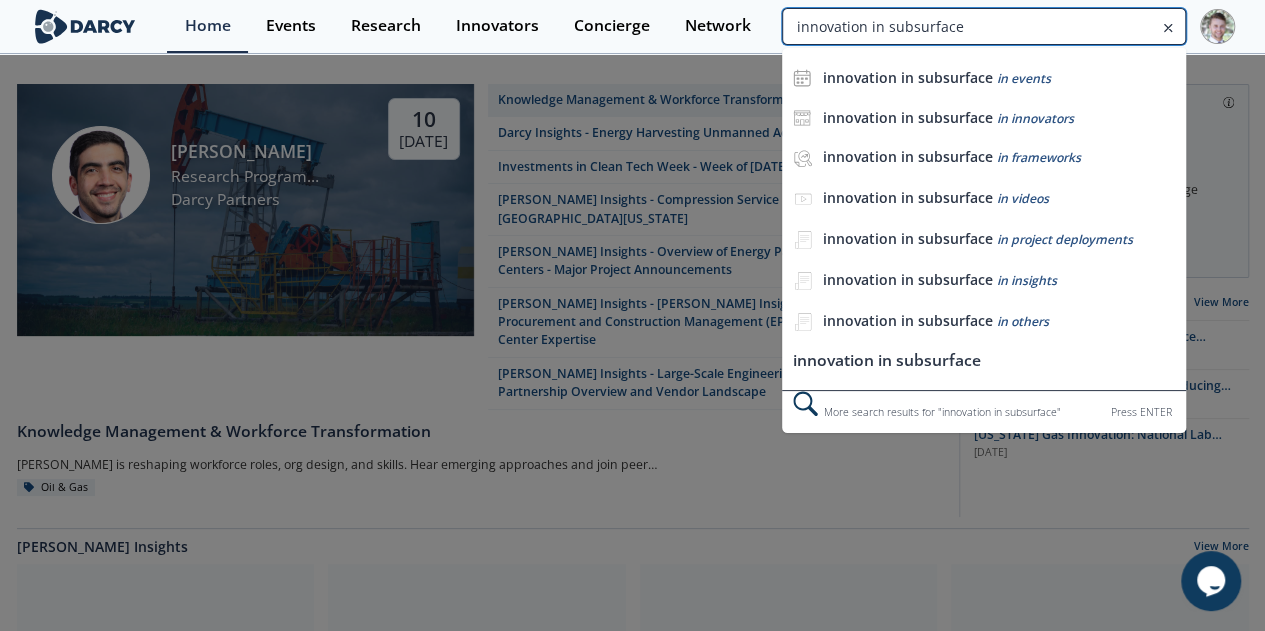 type on "innovation in subsurface" 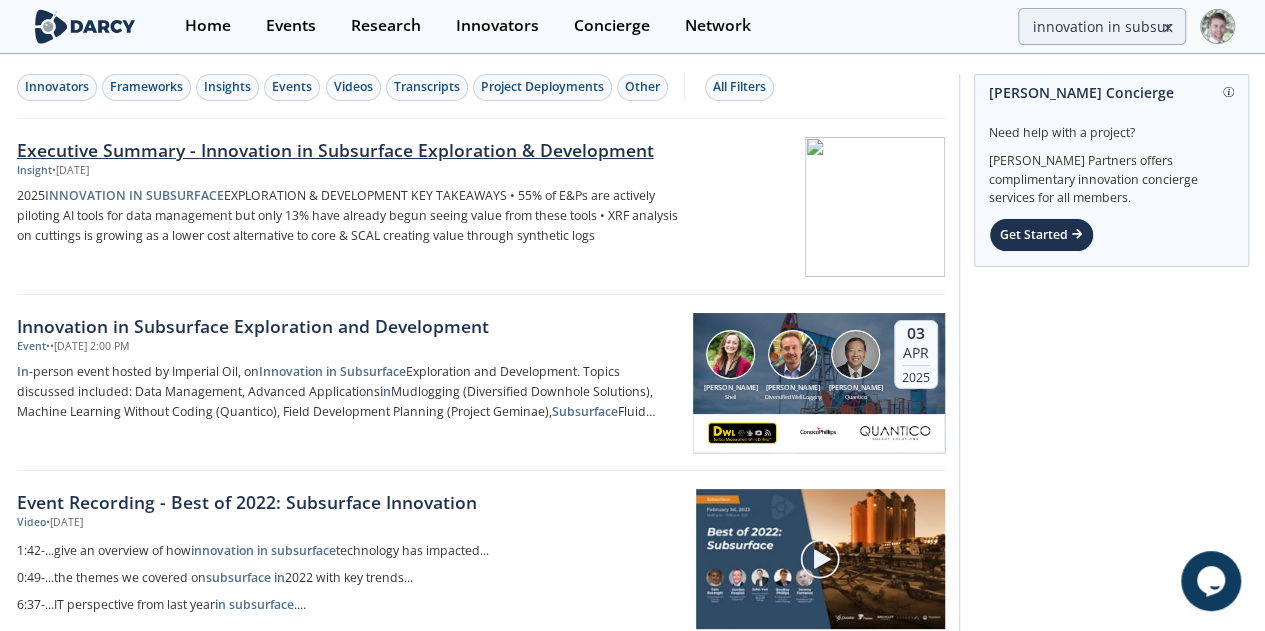 click on "Executive Summary - Innovation in Subsurface Exploration & Development" at bounding box center (348, 150) 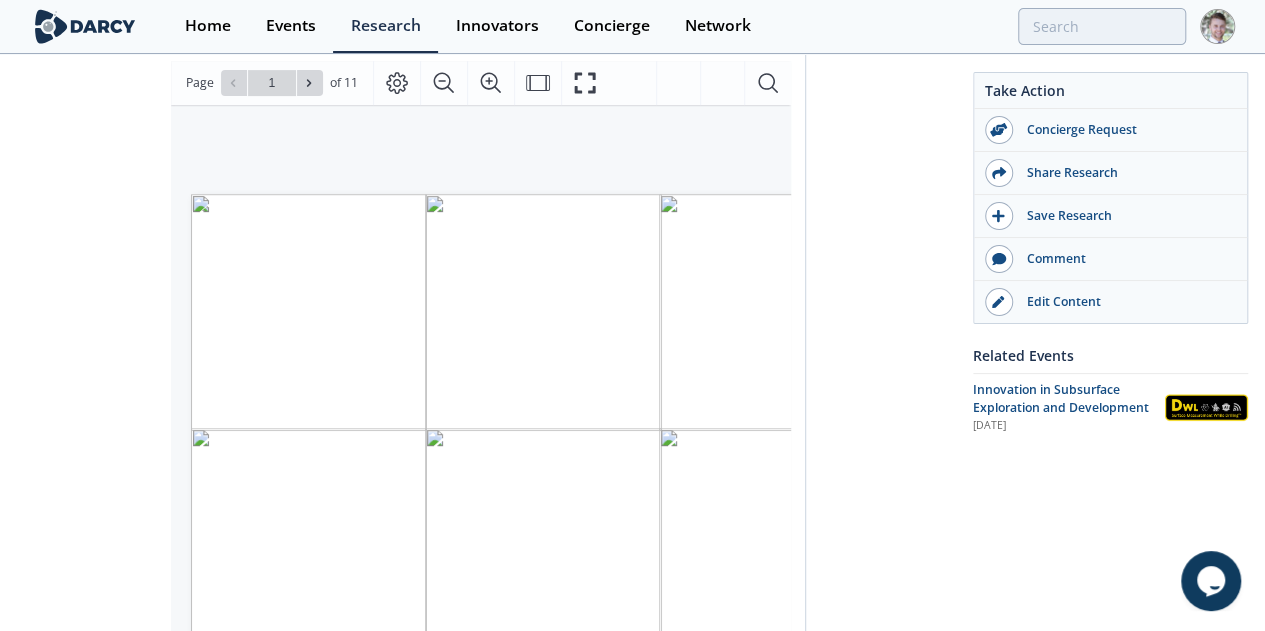 type on "2" 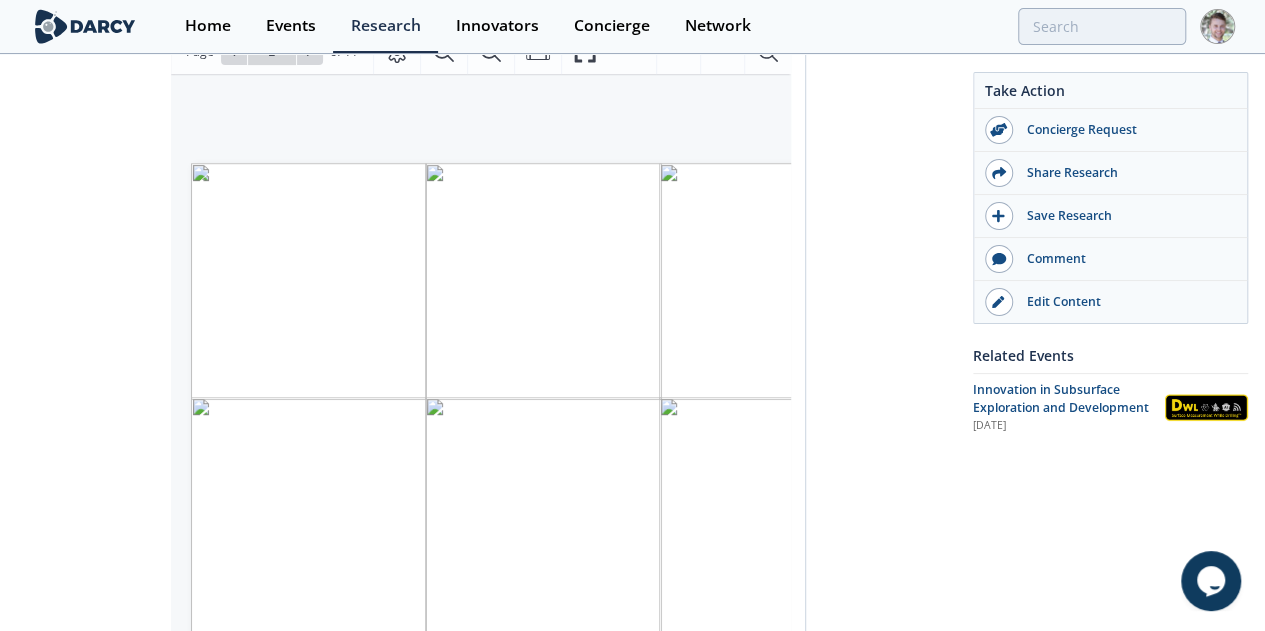 type on "1" 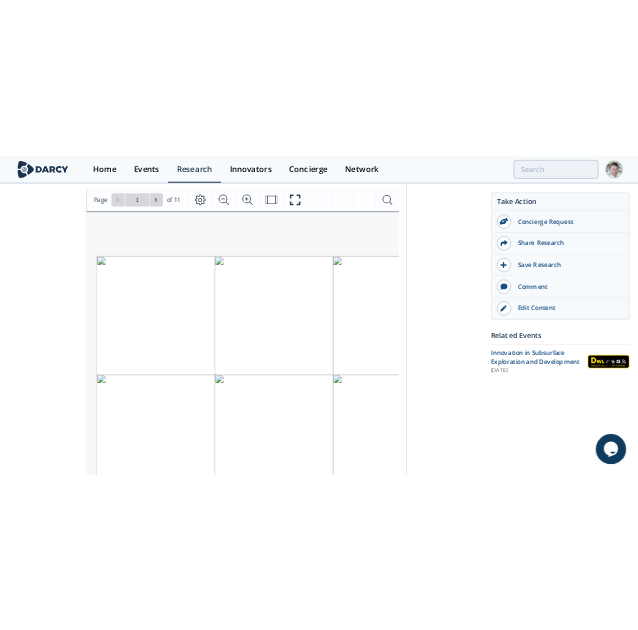 scroll, scrollTop: 334, scrollLeft: 0, axis: vertical 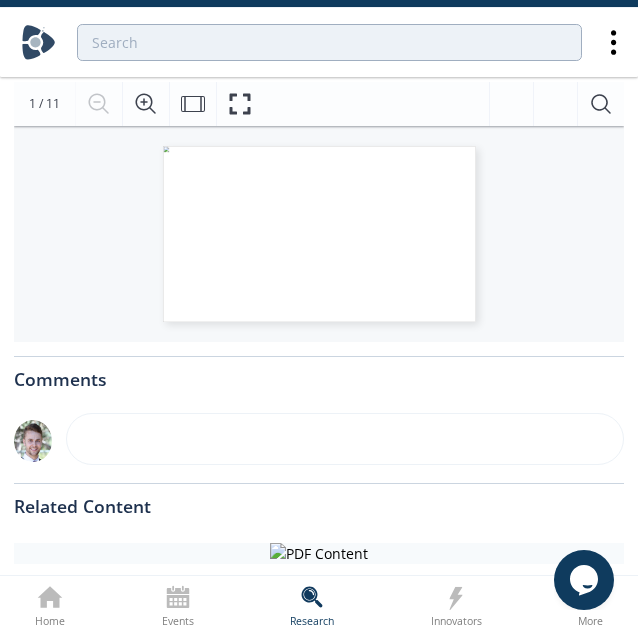 click at bounding box center (302, 308) 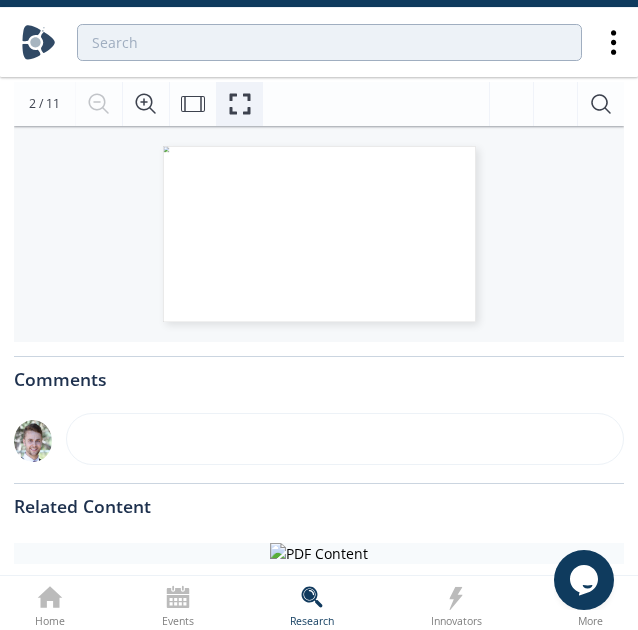 click 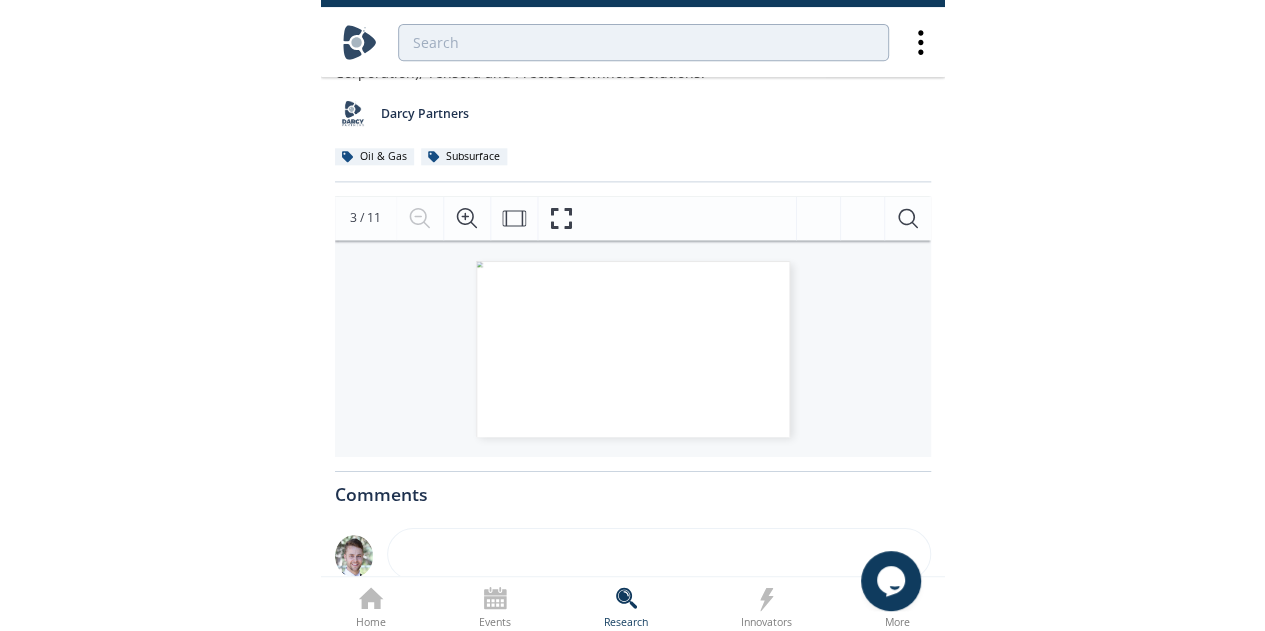 scroll, scrollTop: 220, scrollLeft: 0, axis: vertical 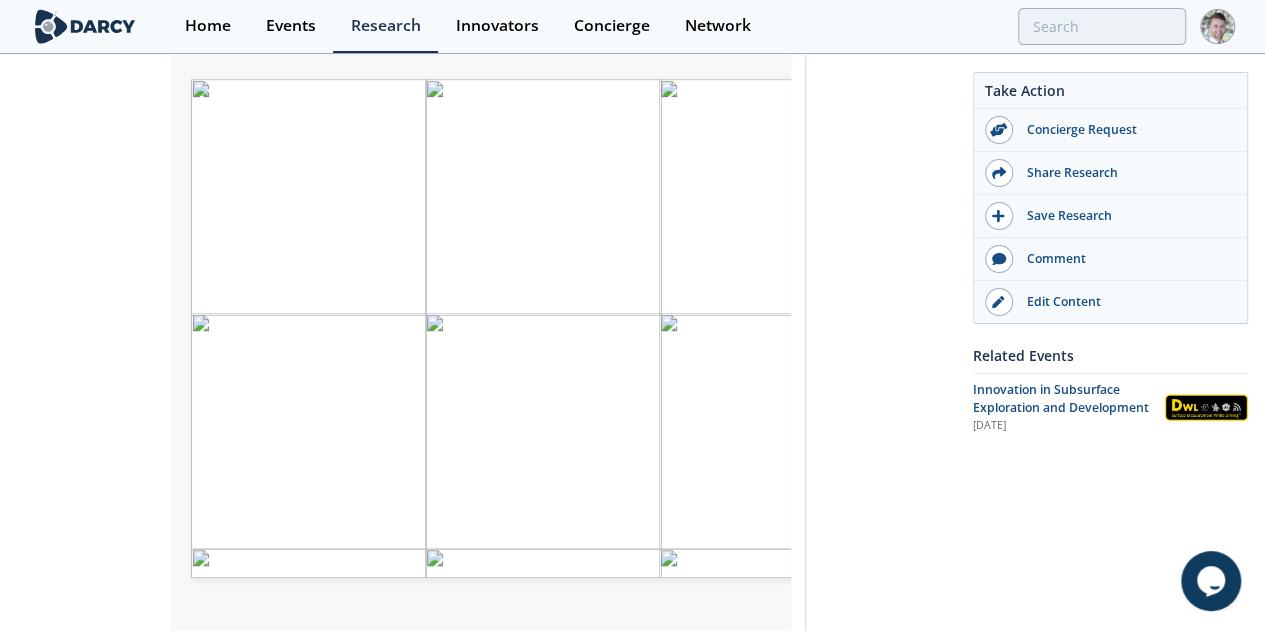 type on "3" 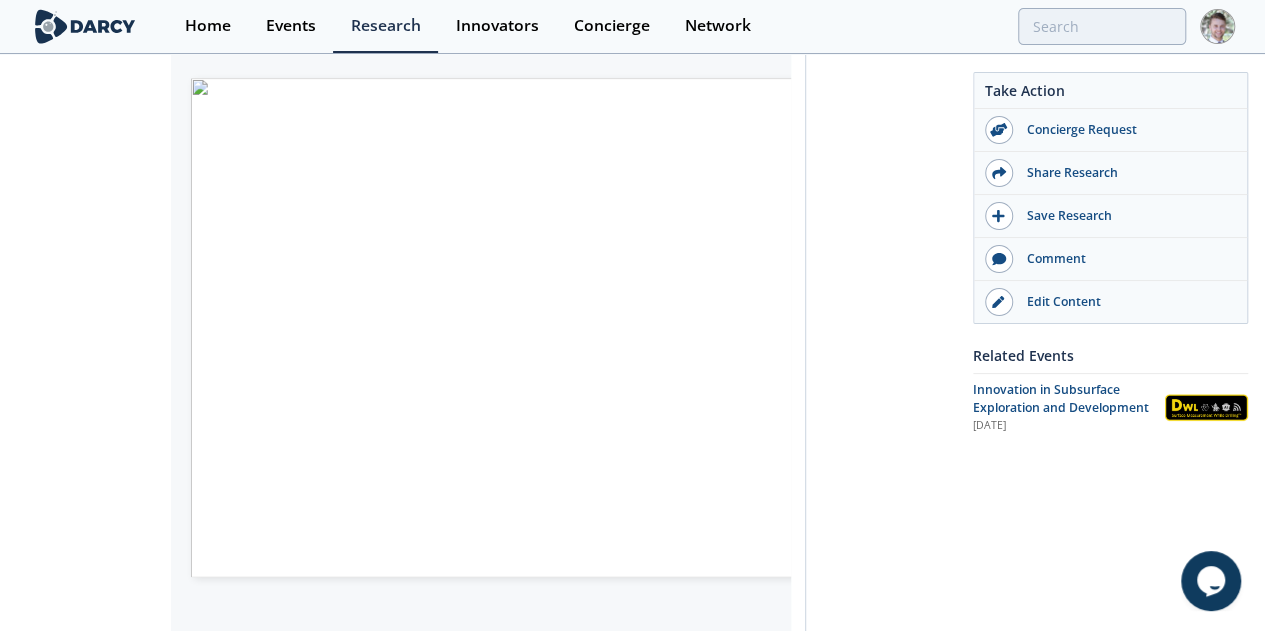 type on "1" 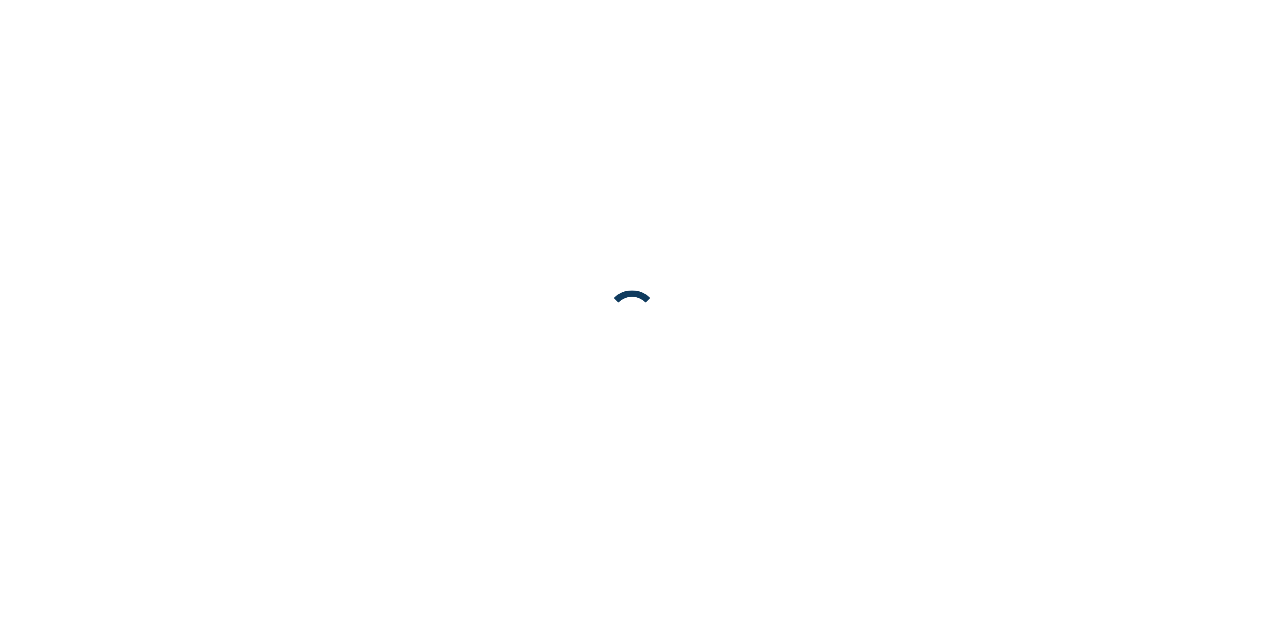 scroll, scrollTop: 0, scrollLeft: 0, axis: both 